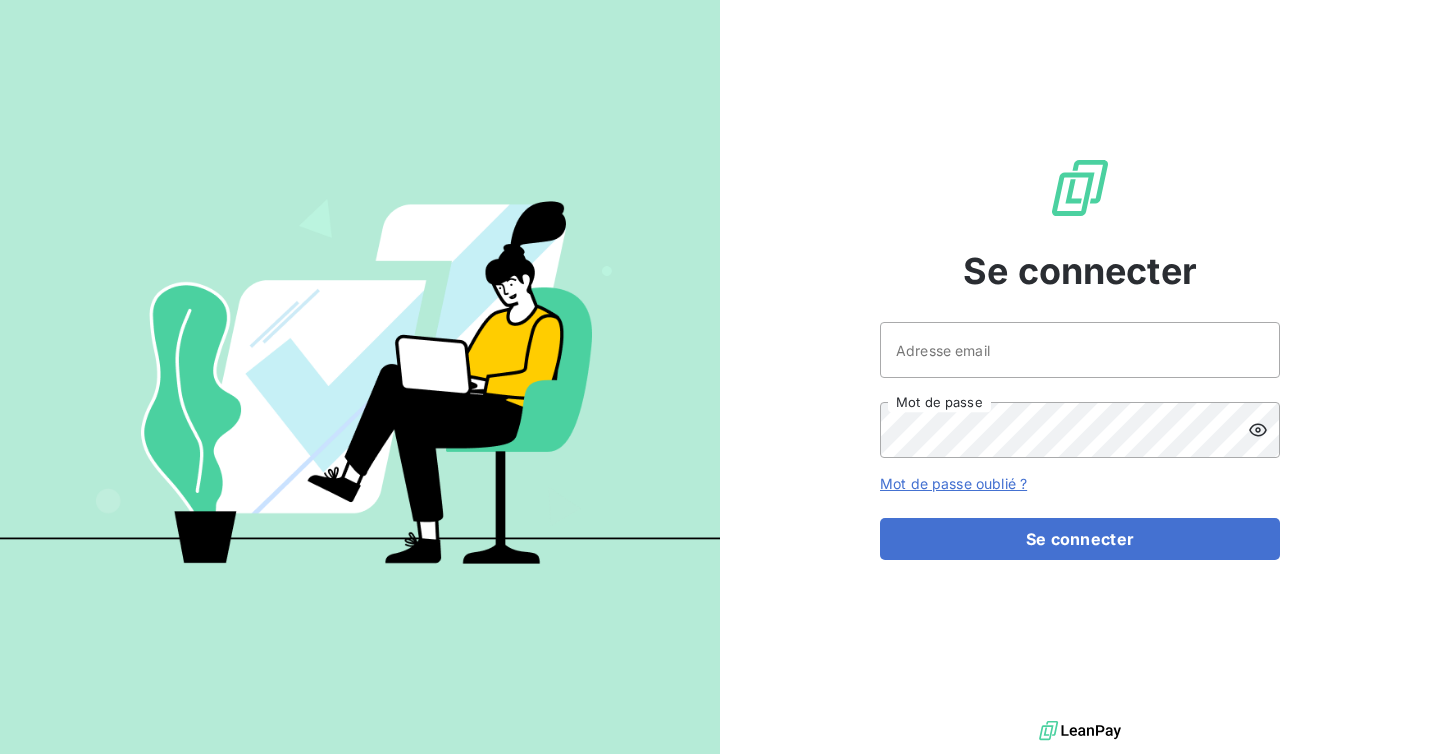 scroll, scrollTop: 0, scrollLeft: 0, axis: both 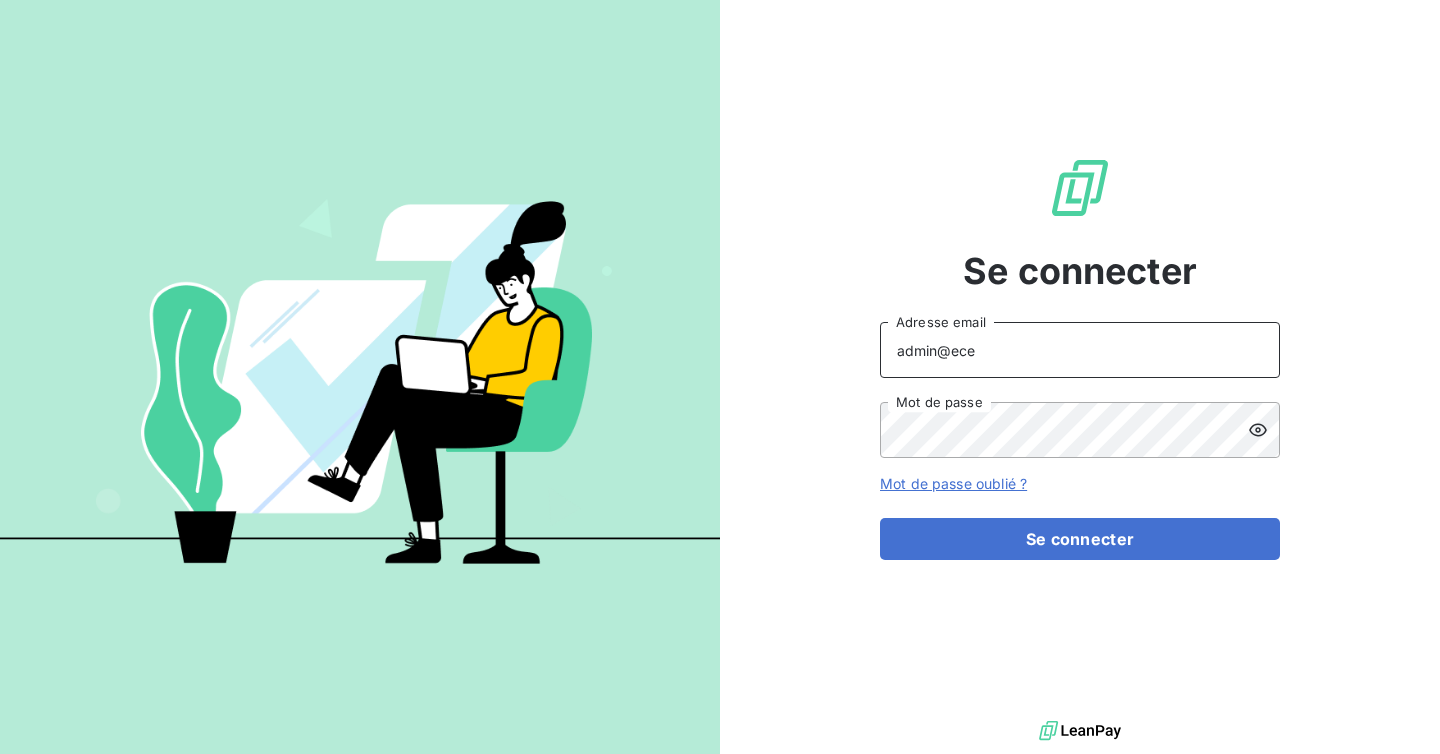 click on "admin@ece" at bounding box center [1080, 350] 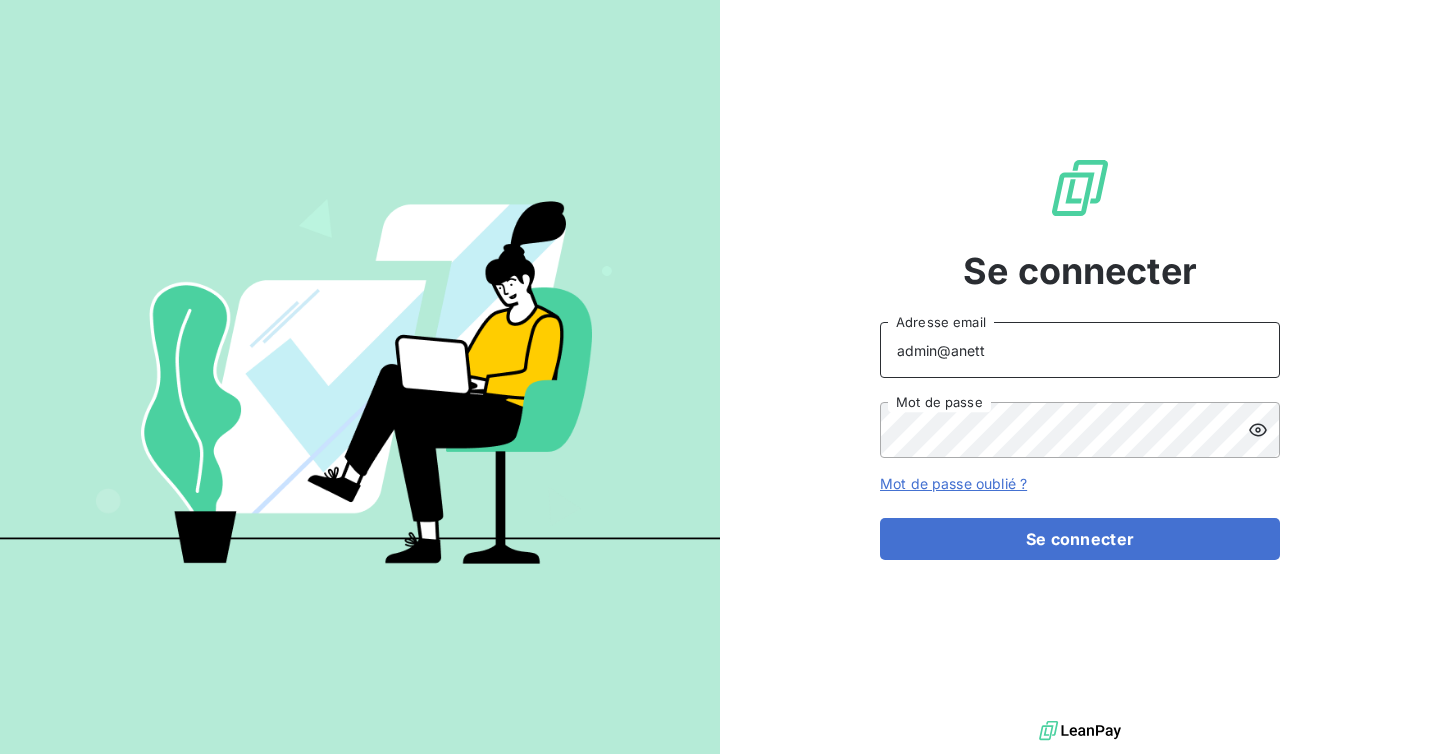 type on "admin@anett" 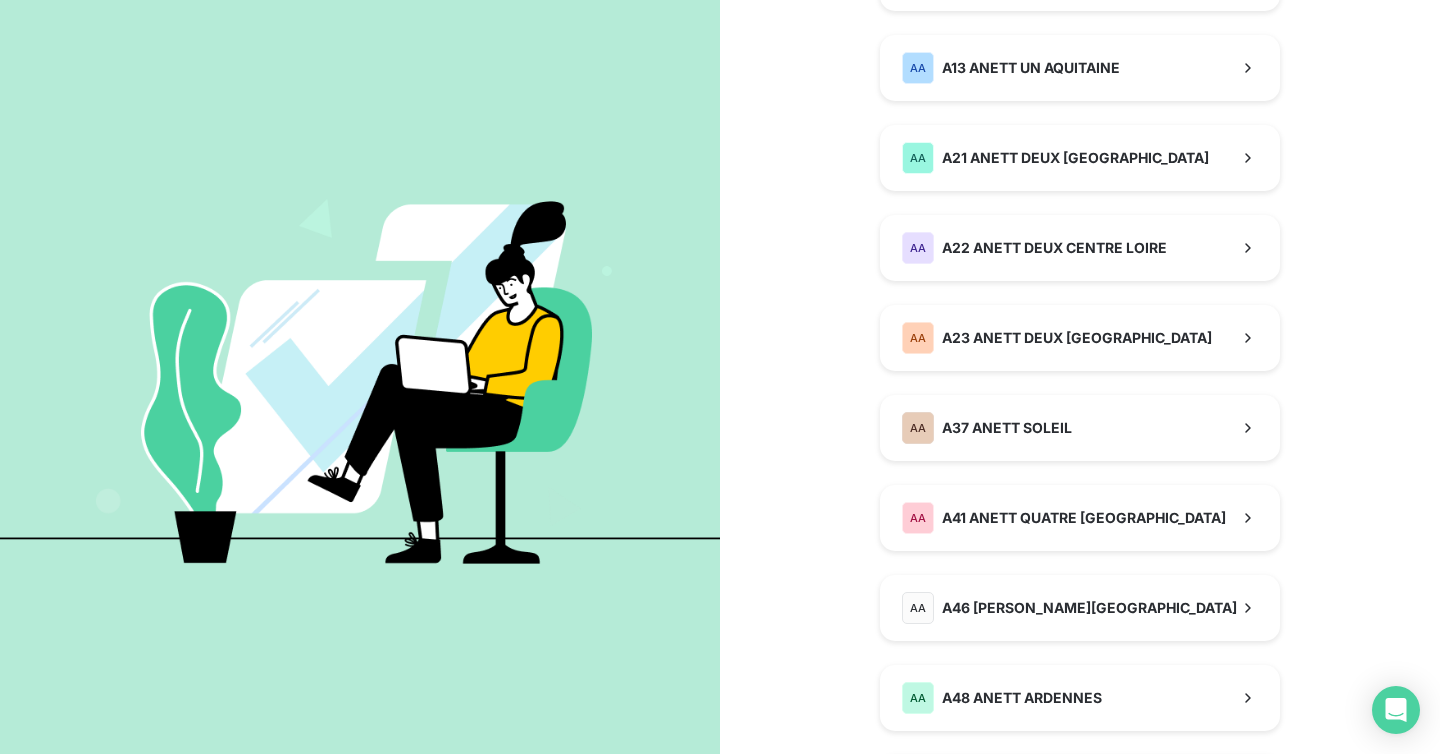 scroll, scrollTop: 1576, scrollLeft: 0, axis: vertical 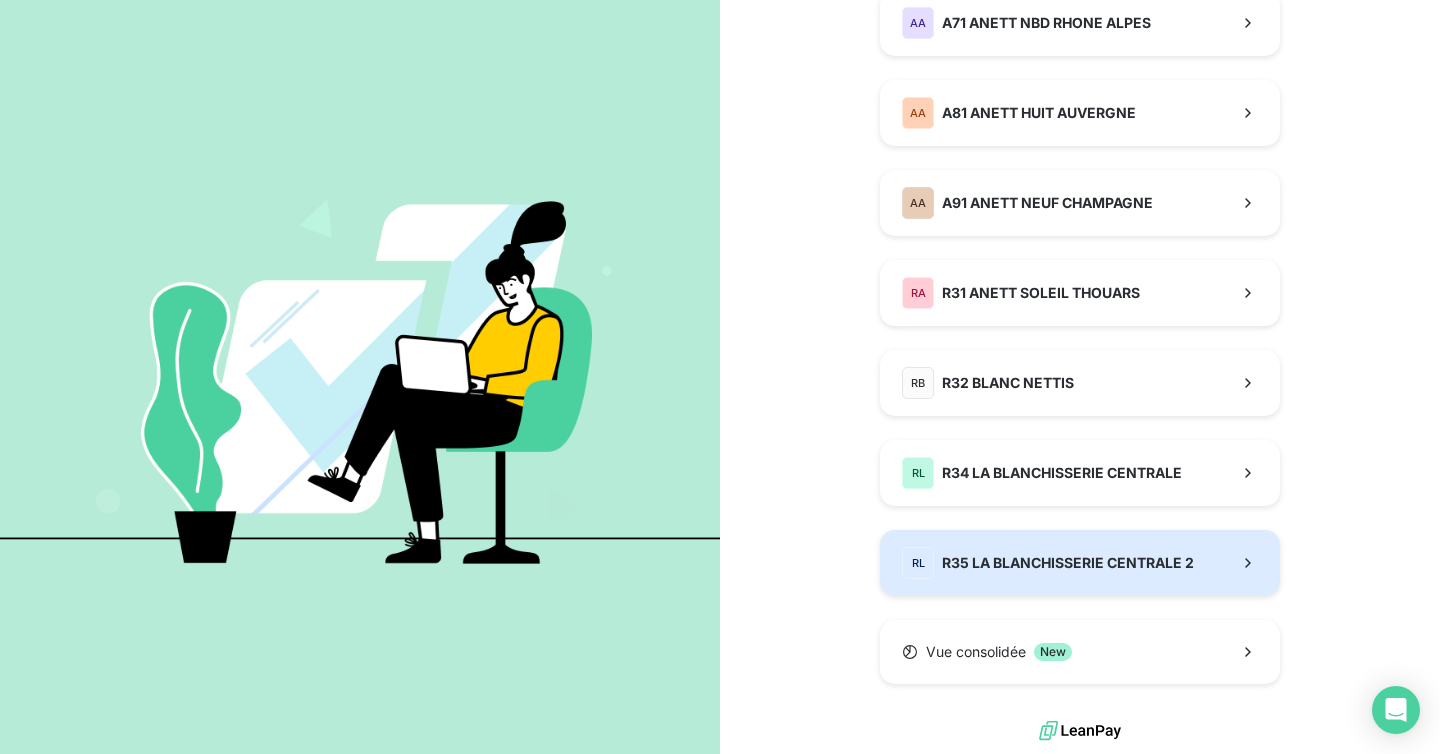 click on "R35 LA BLANCHISSERIE CENTRALE 2" at bounding box center (1068, 563) 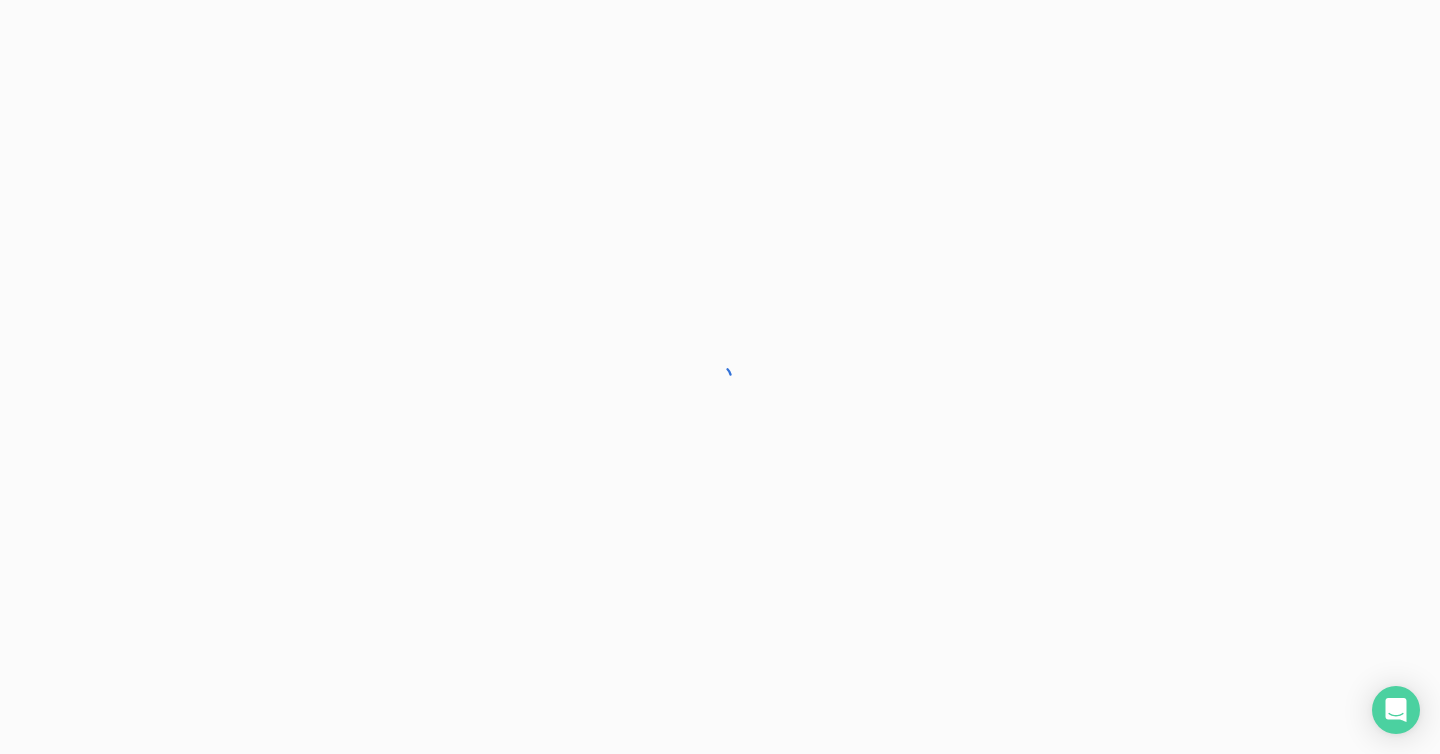 scroll, scrollTop: 0, scrollLeft: 0, axis: both 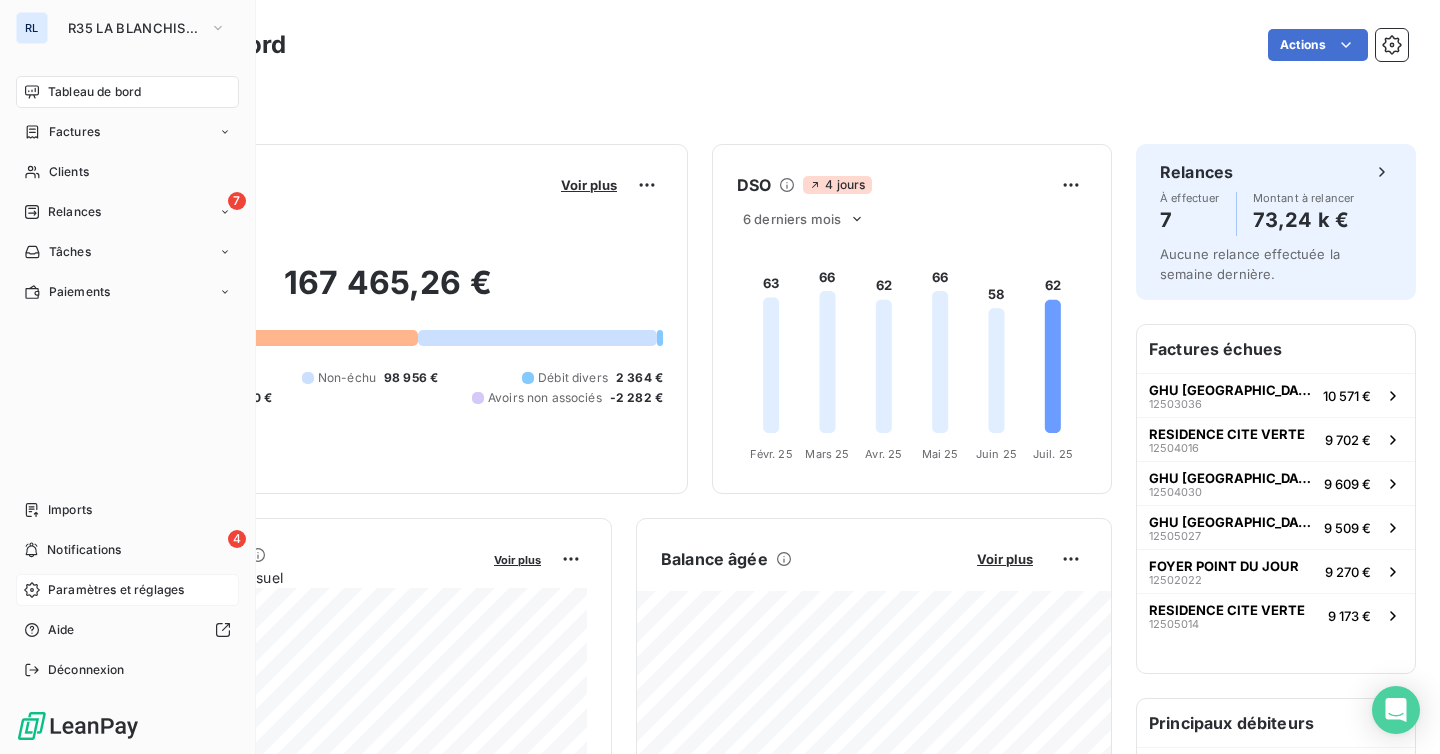 click on "Paramètres et réglages" at bounding box center [116, 590] 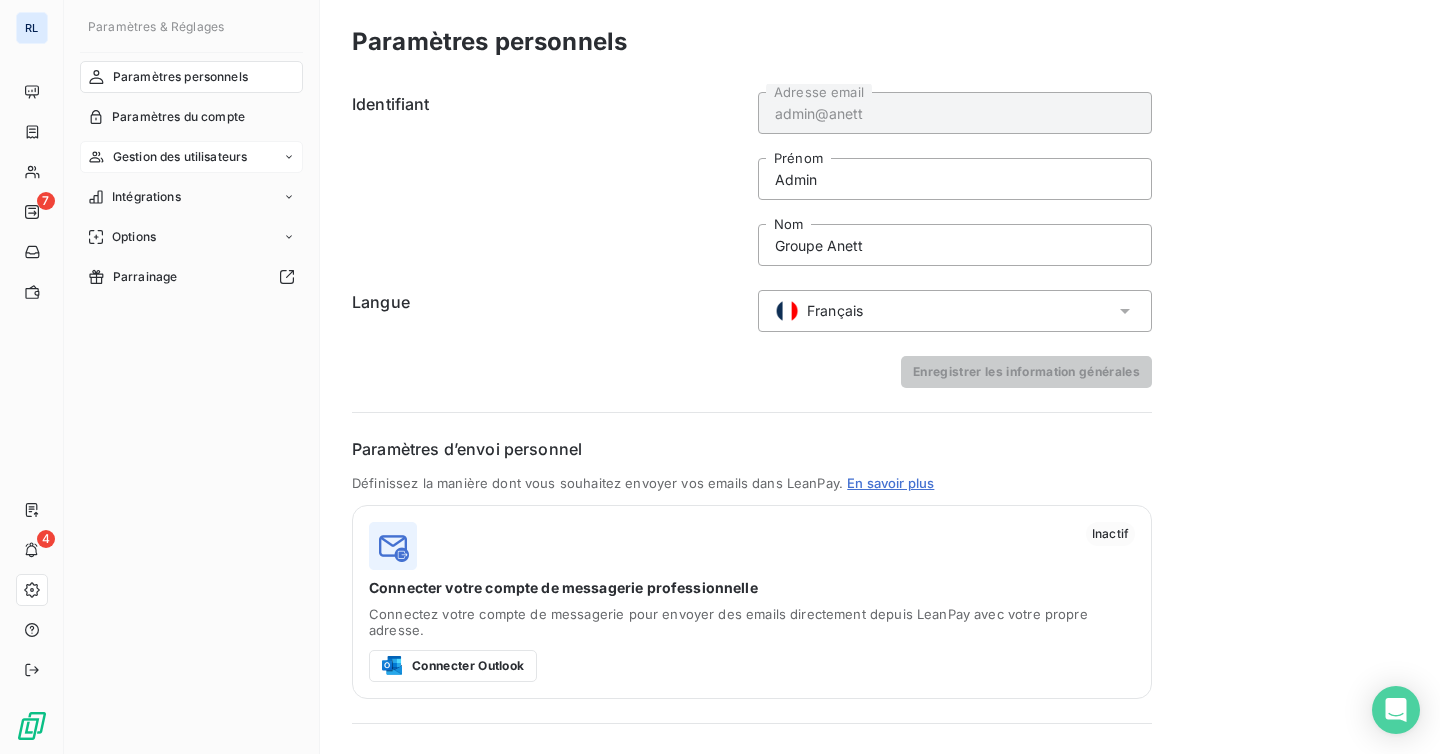 click on "Gestion des utilisateurs" at bounding box center (180, 157) 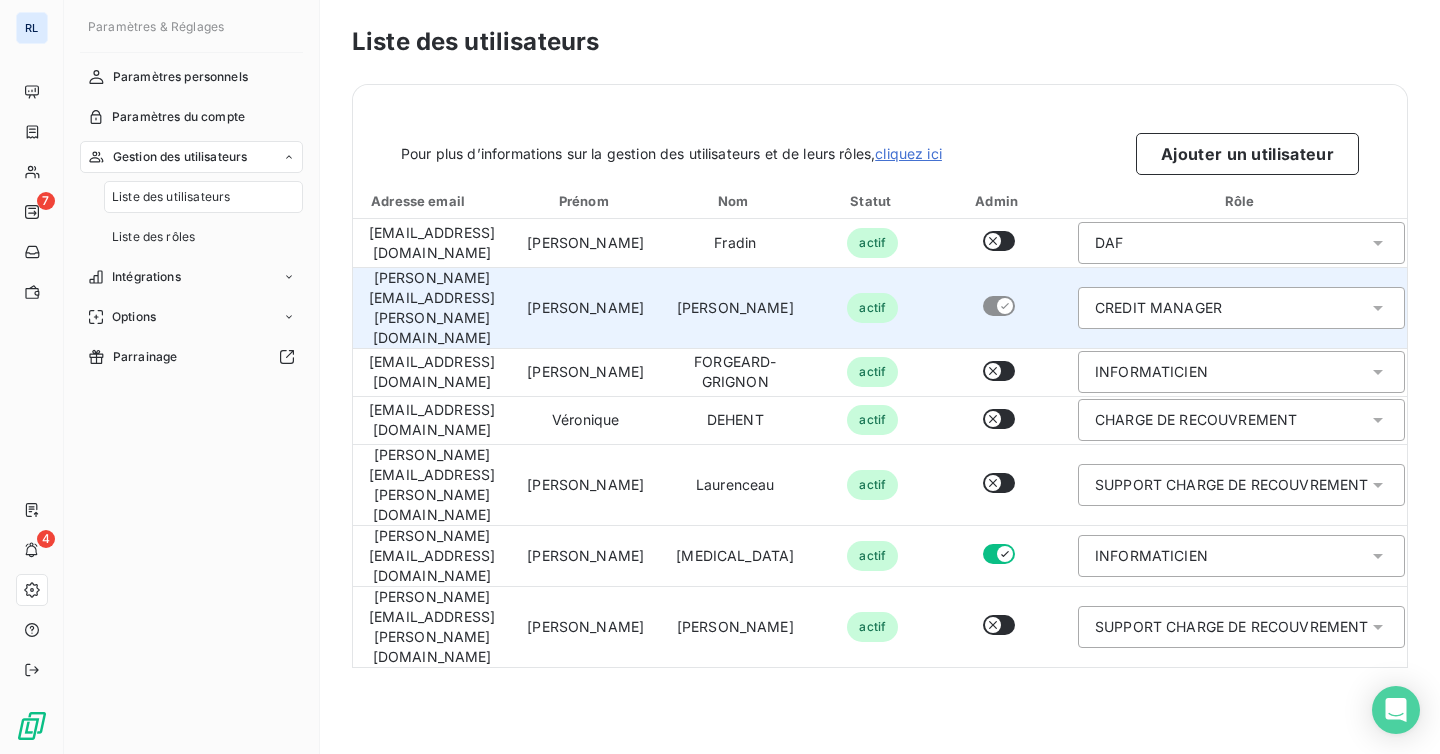 click on "CREDIT MANAGER" at bounding box center (1158, 308) 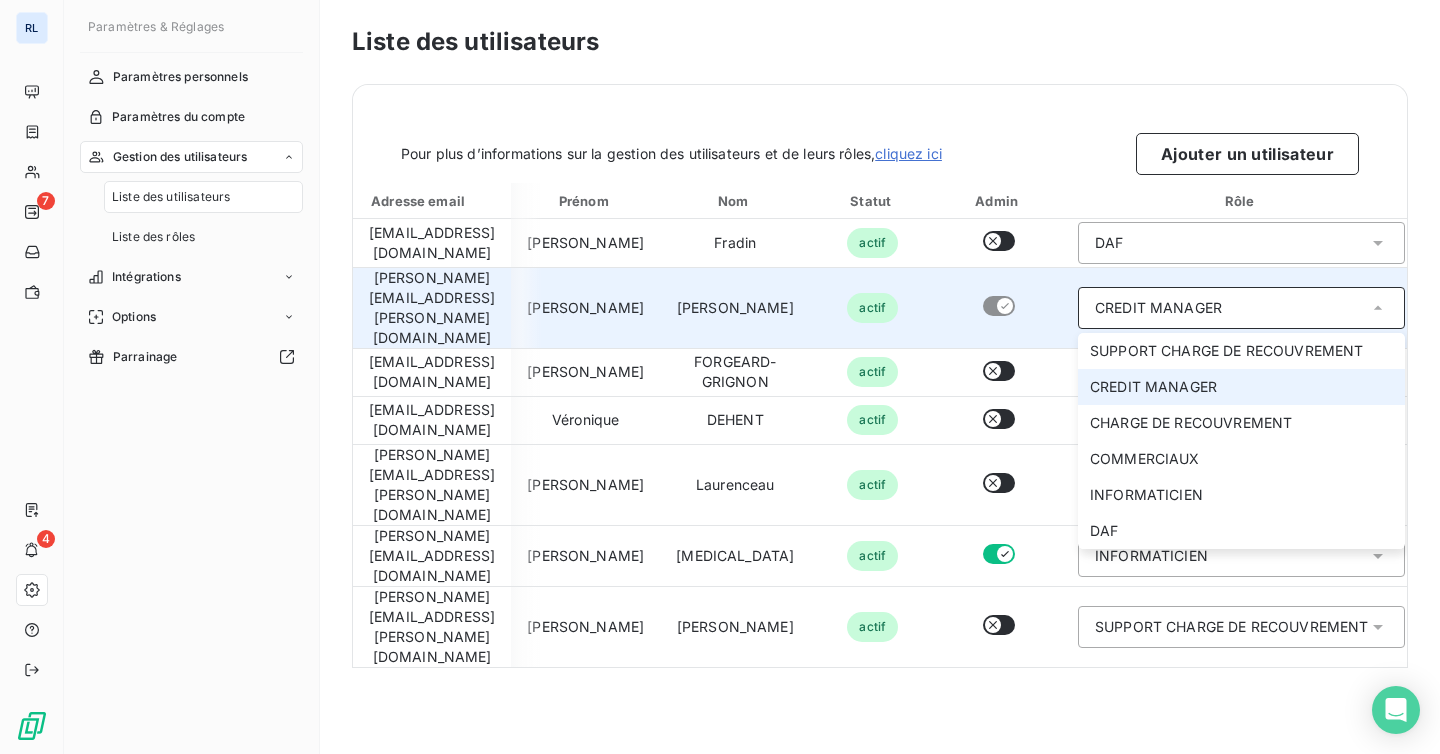 scroll, scrollTop: 0, scrollLeft: 7, axis: horizontal 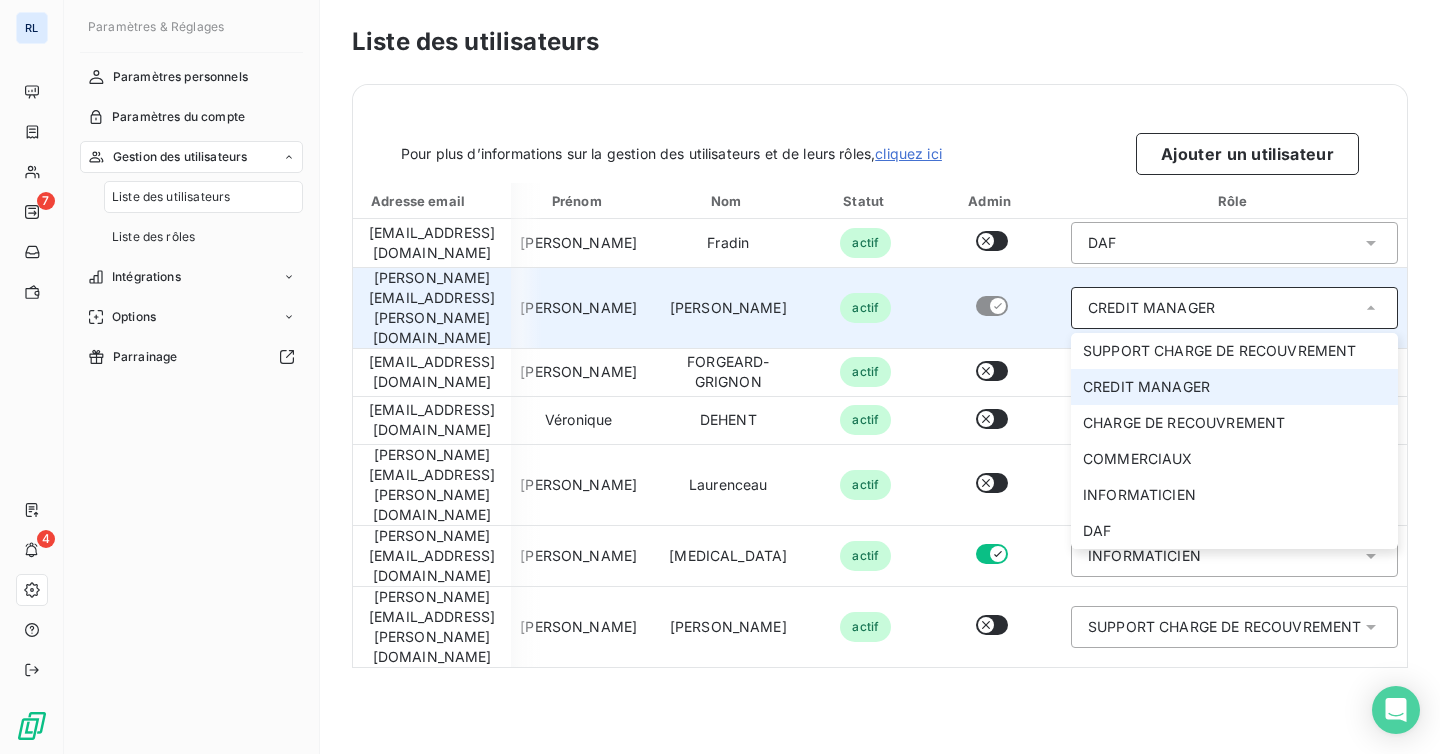 click on "CREDIT MANAGER" at bounding box center (1235, 308) 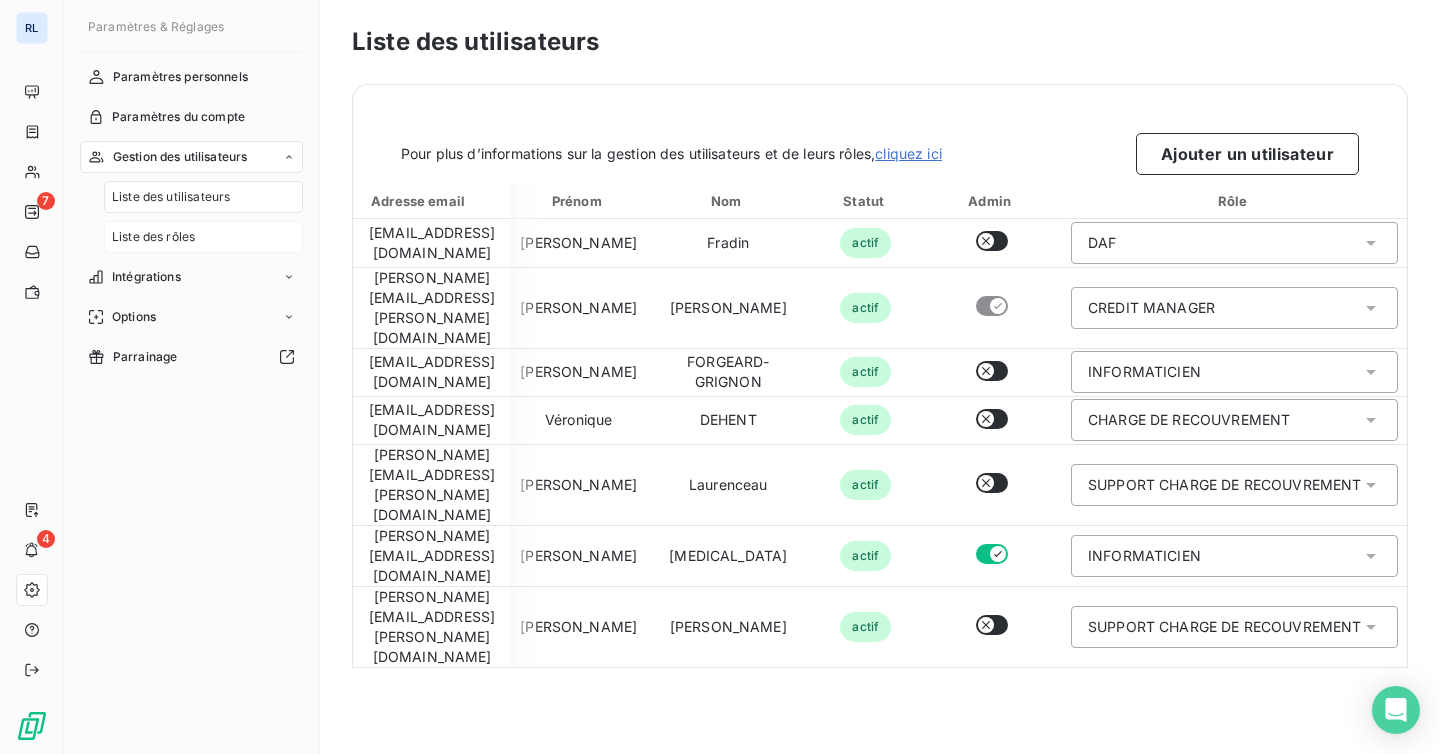 click on "Liste des rôles" at bounding box center (203, 237) 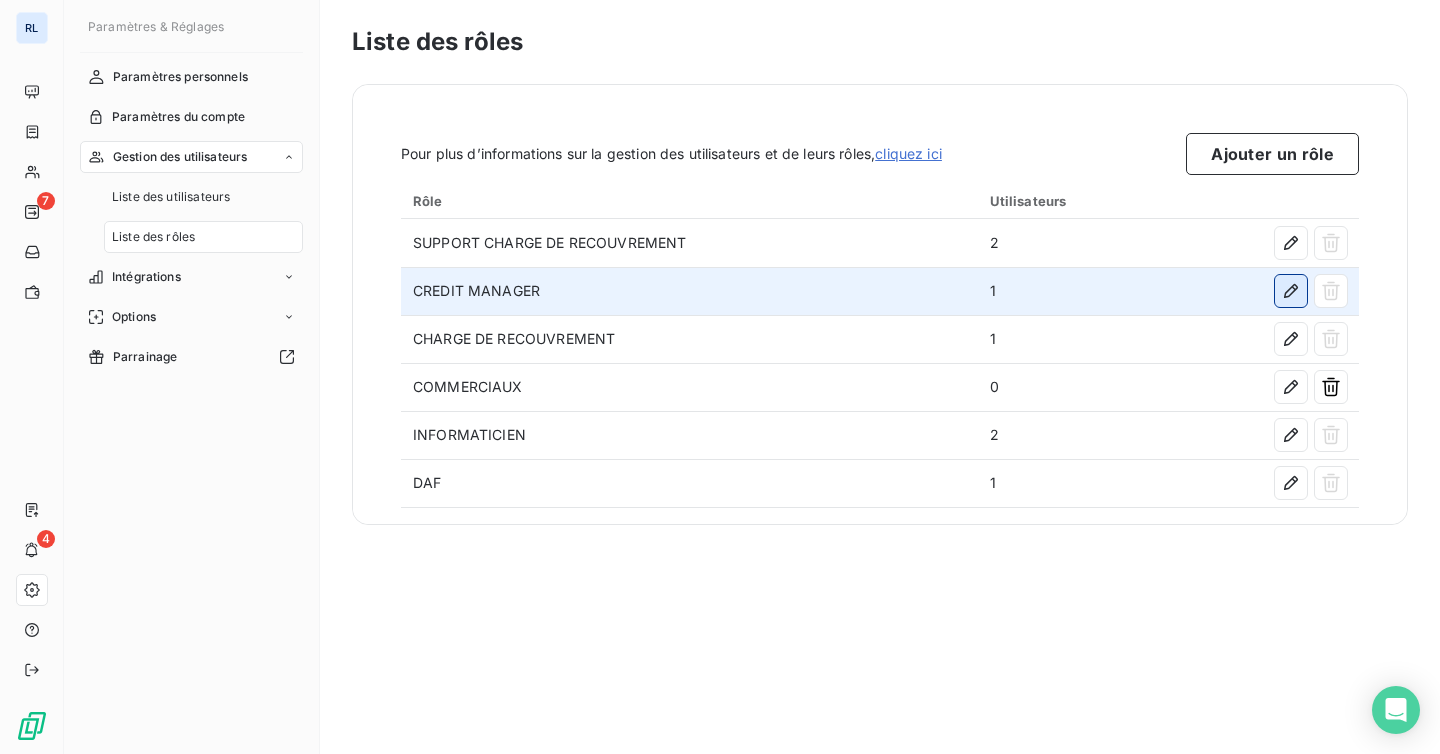 click 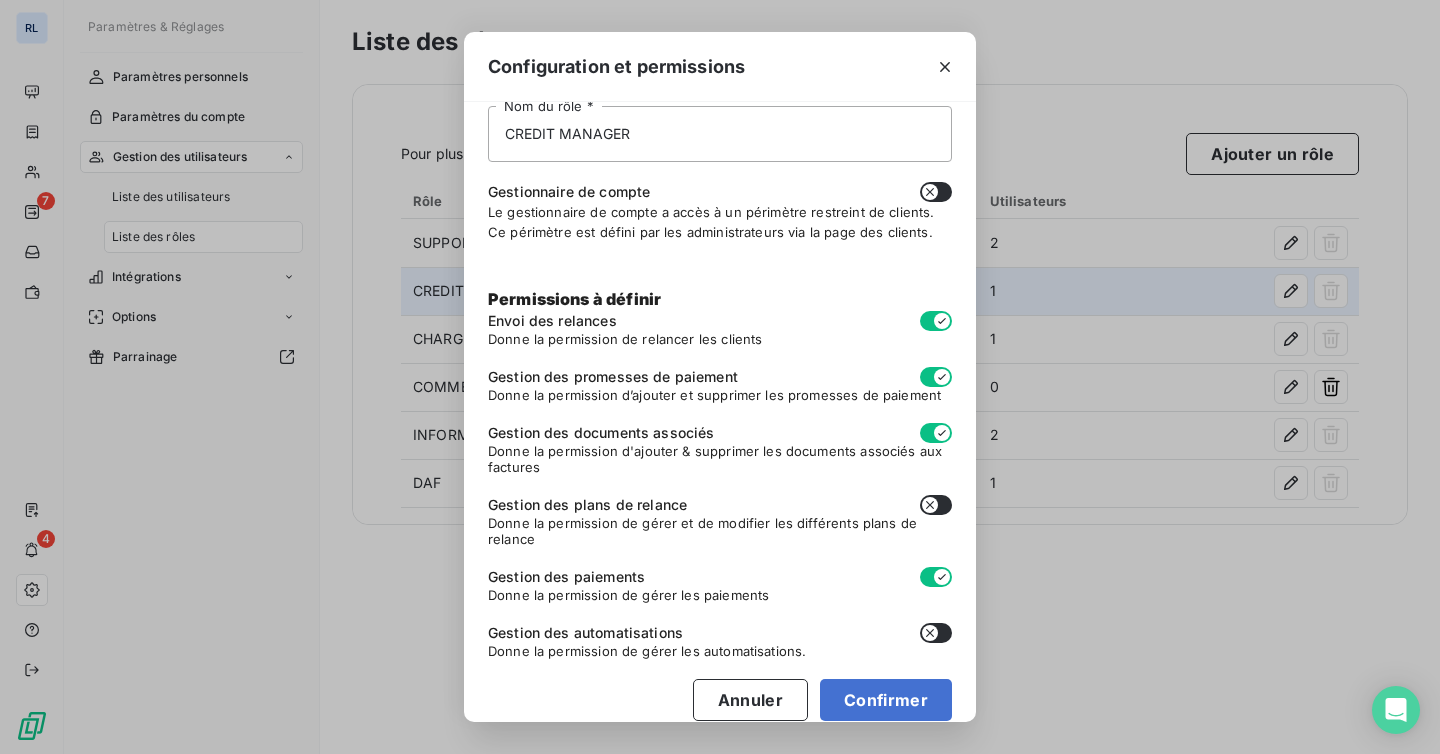 scroll, scrollTop: 0, scrollLeft: 0, axis: both 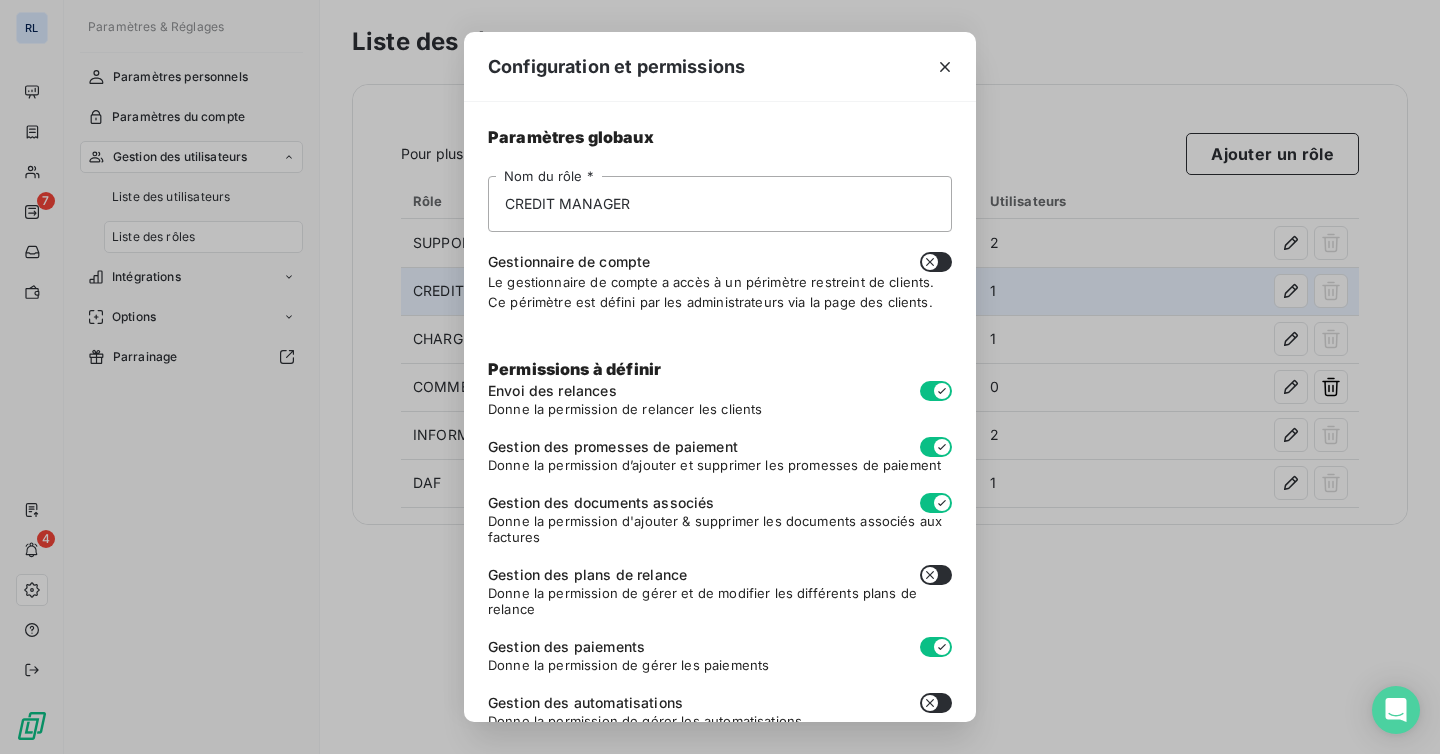 click at bounding box center (945, 66) 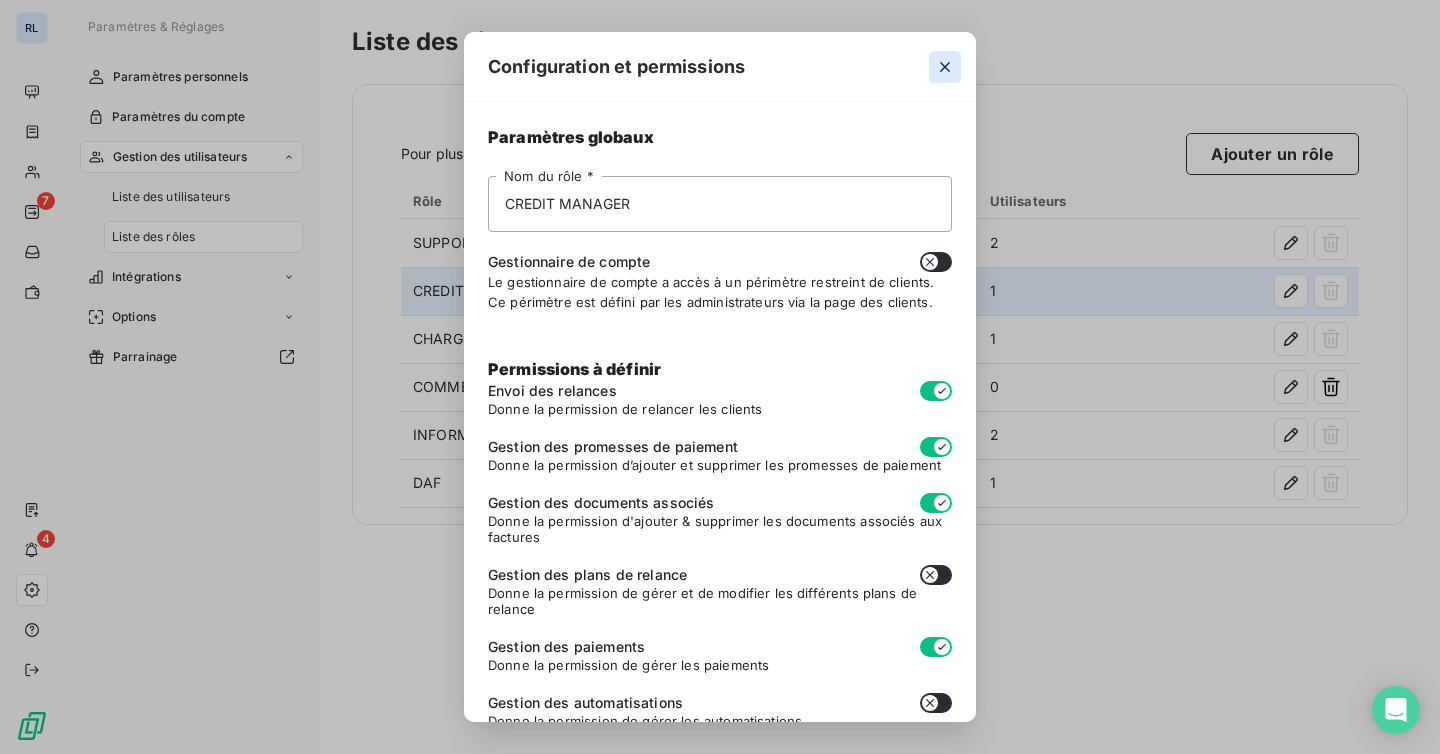 click at bounding box center [945, 67] 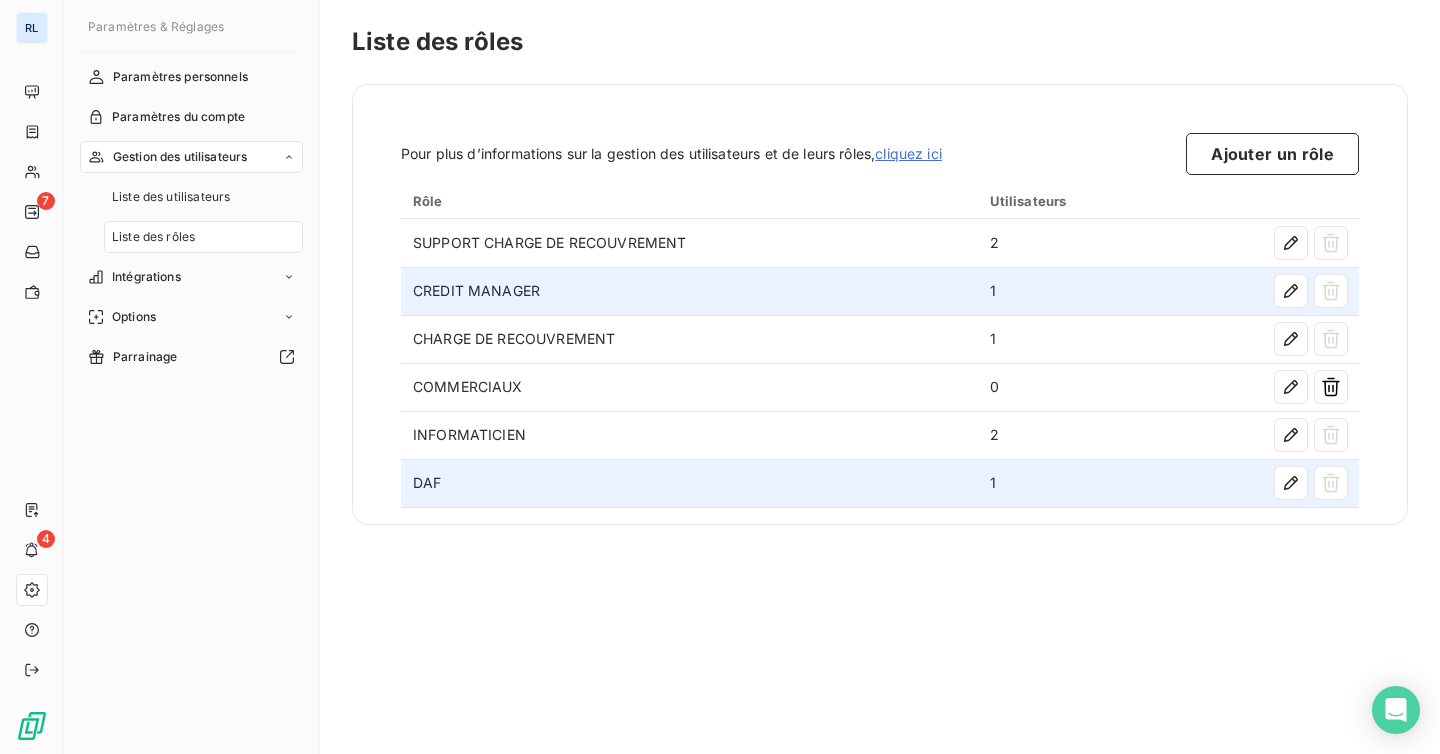 click at bounding box center (1266, 483) 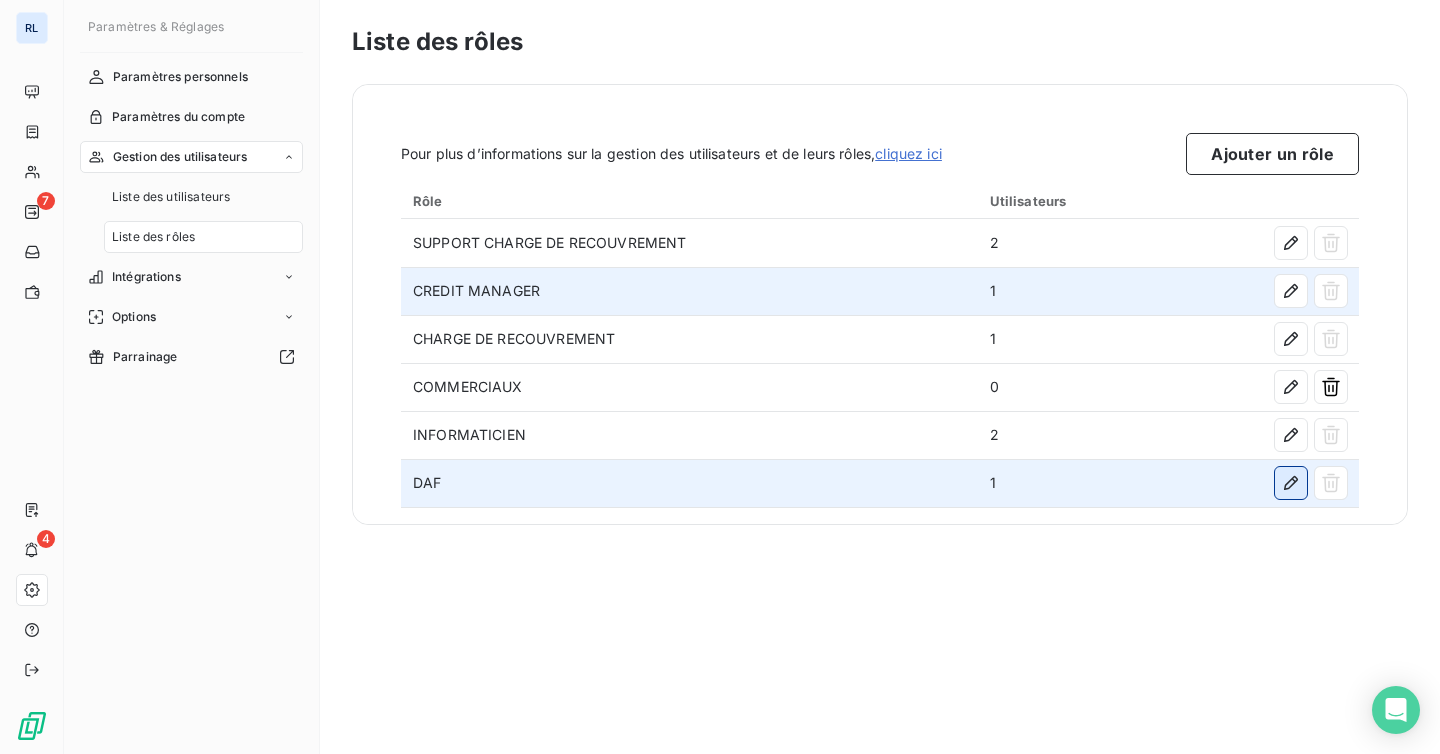 click 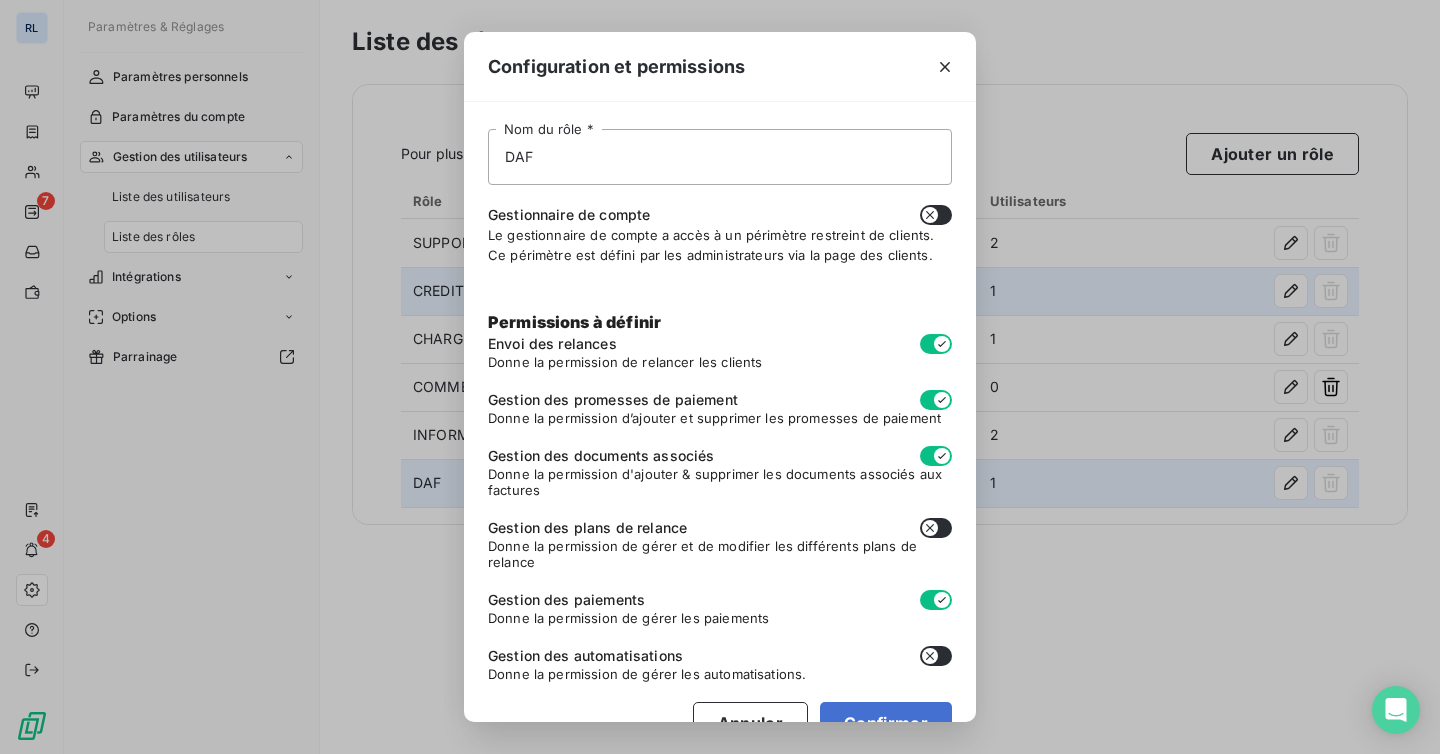 scroll, scrollTop: 93, scrollLeft: 0, axis: vertical 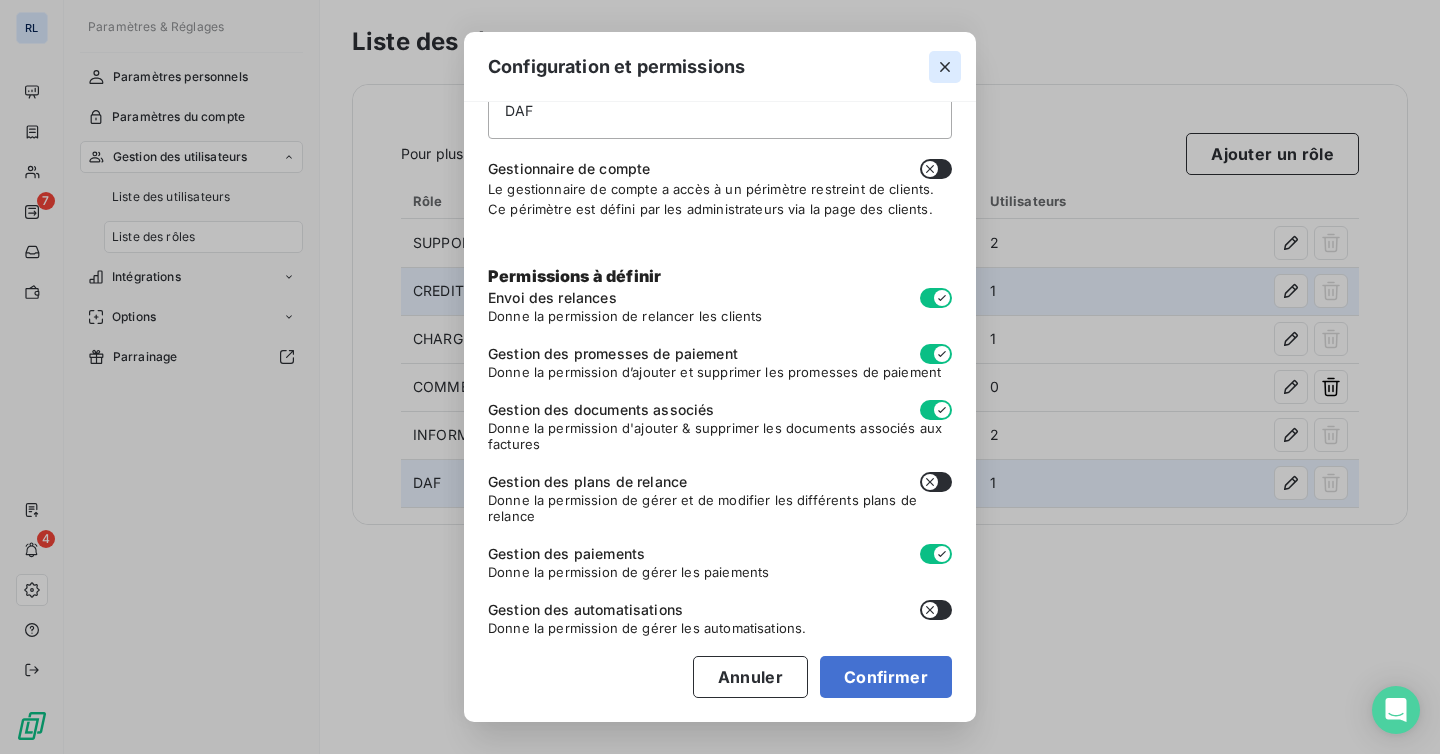 click at bounding box center [945, 67] 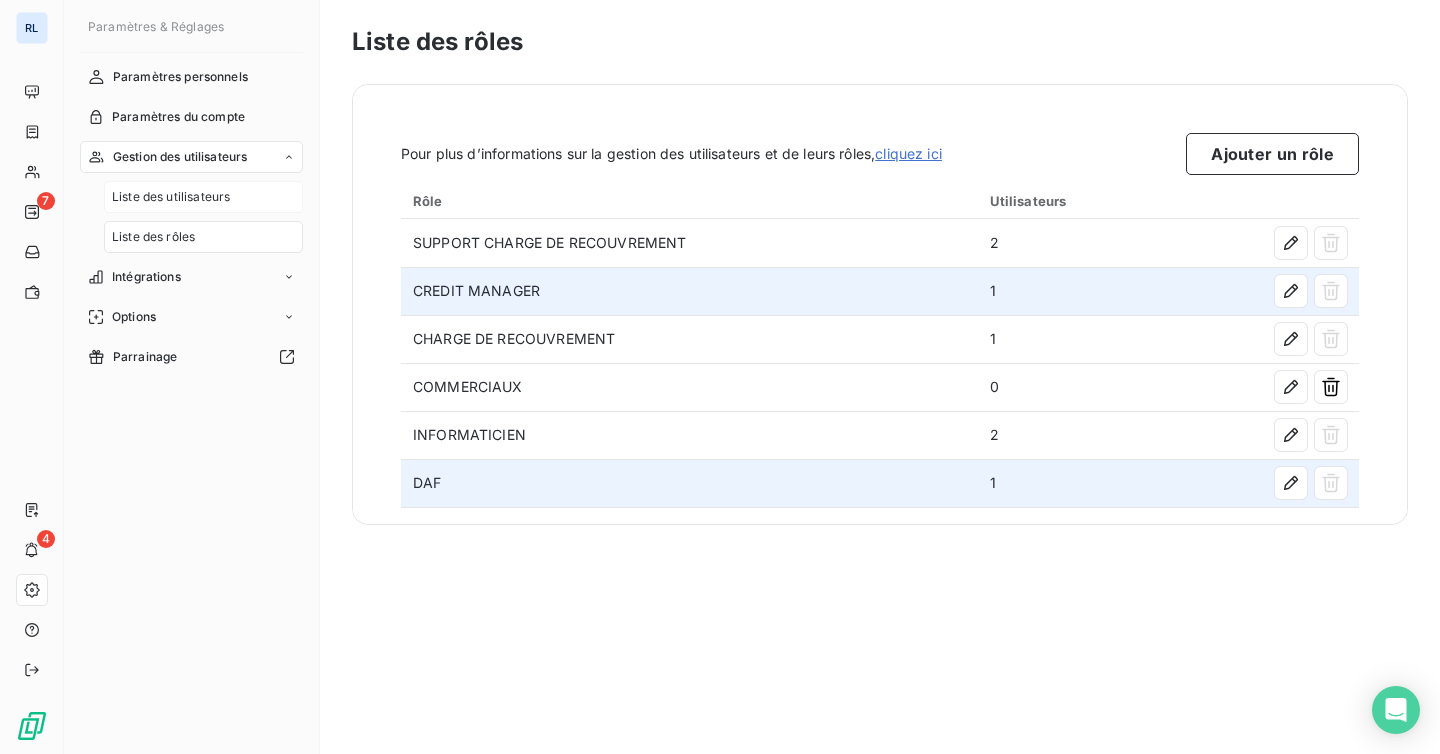 click on "Liste des utilisateurs" at bounding box center [171, 197] 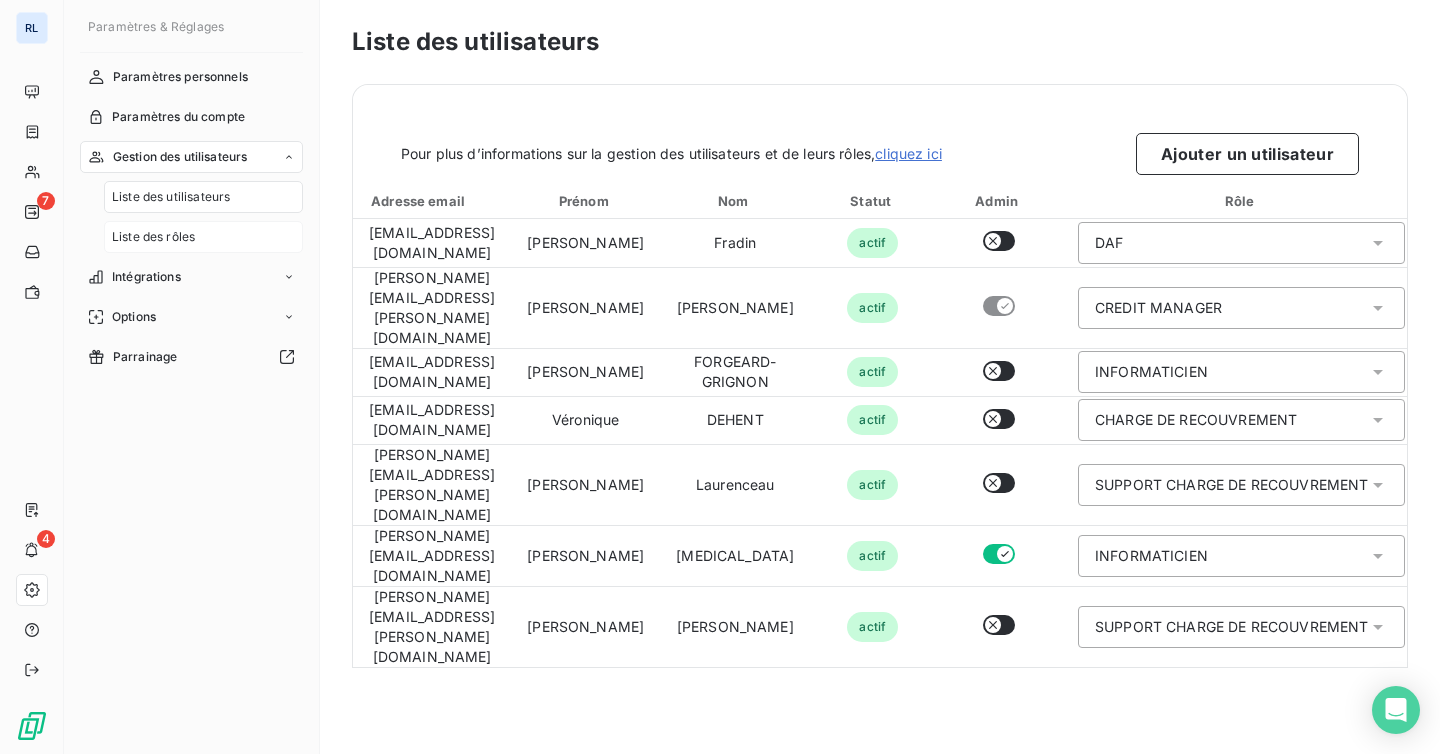 click on "Liste des rôles" at bounding box center (153, 237) 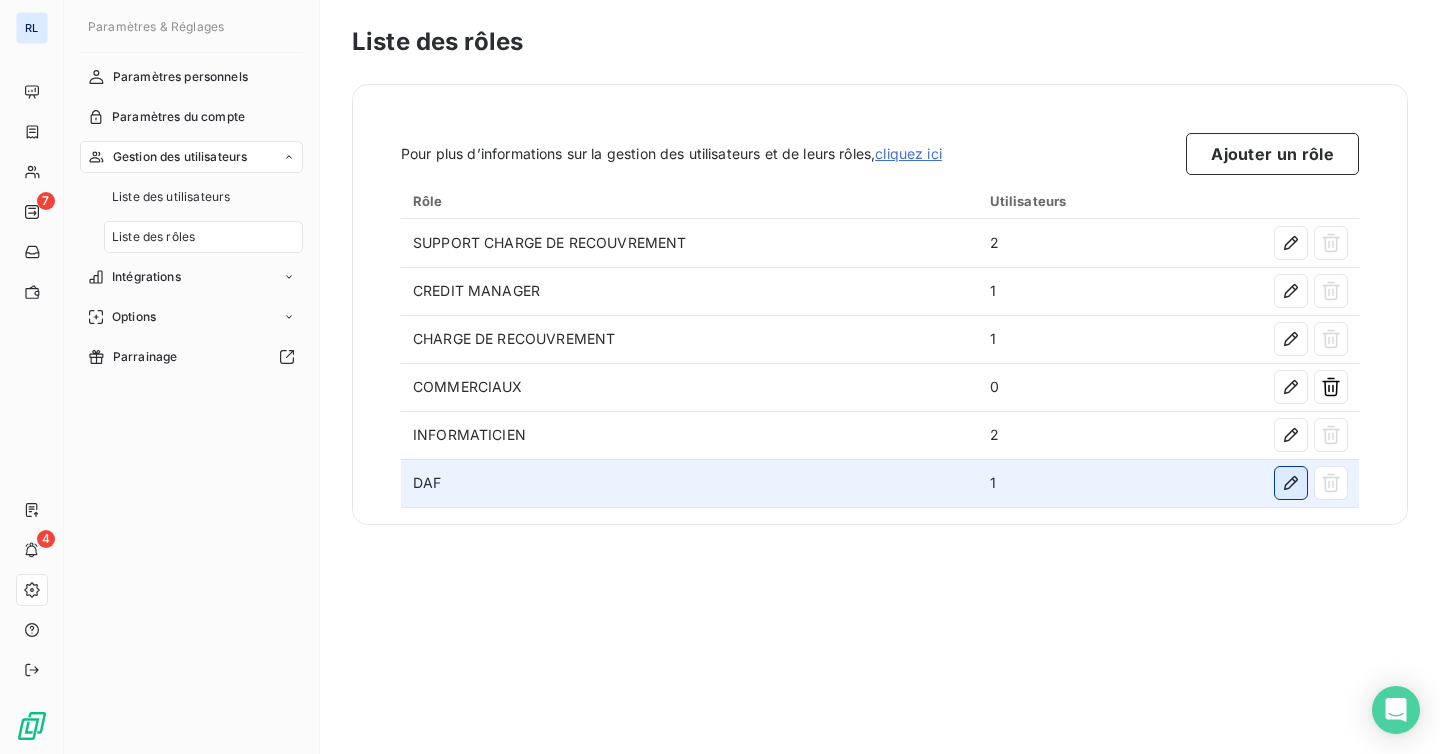 click 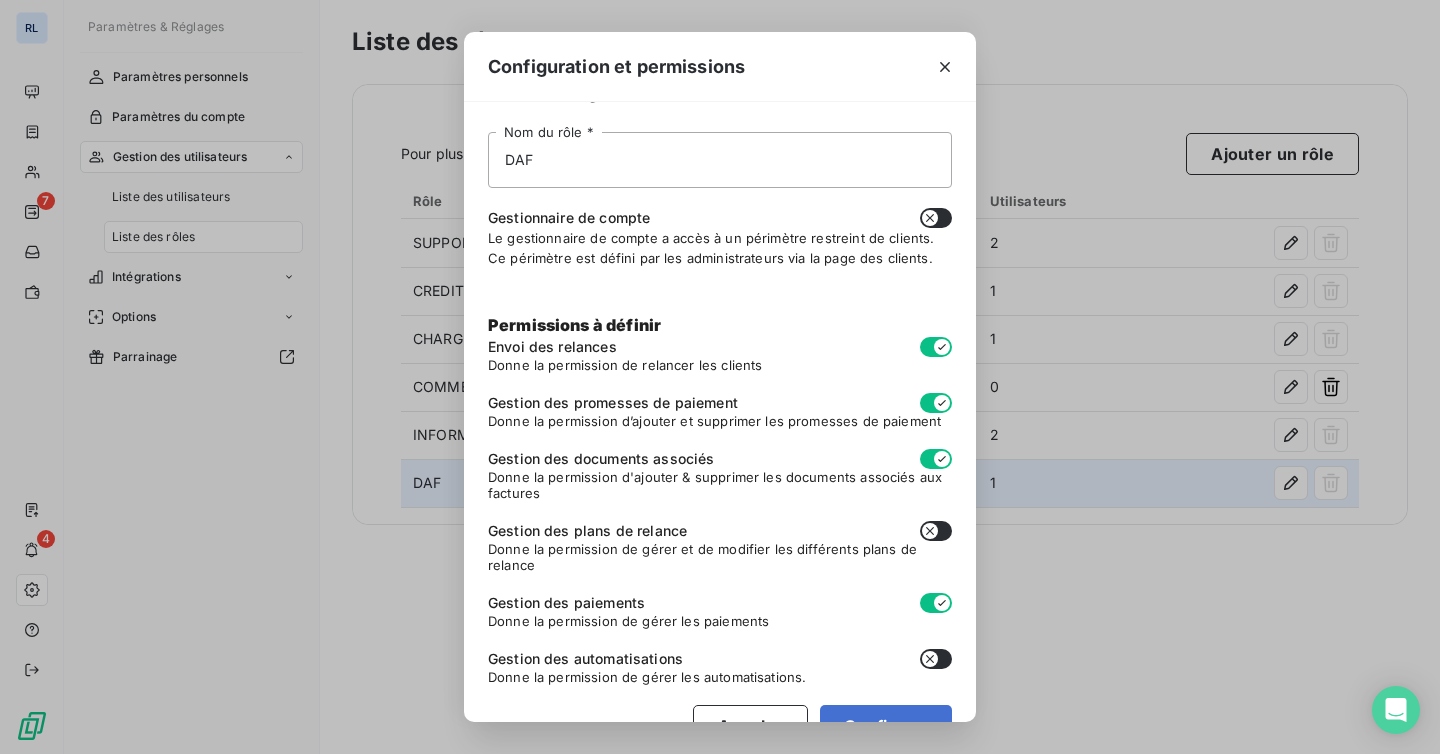 scroll, scrollTop: 93, scrollLeft: 0, axis: vertical 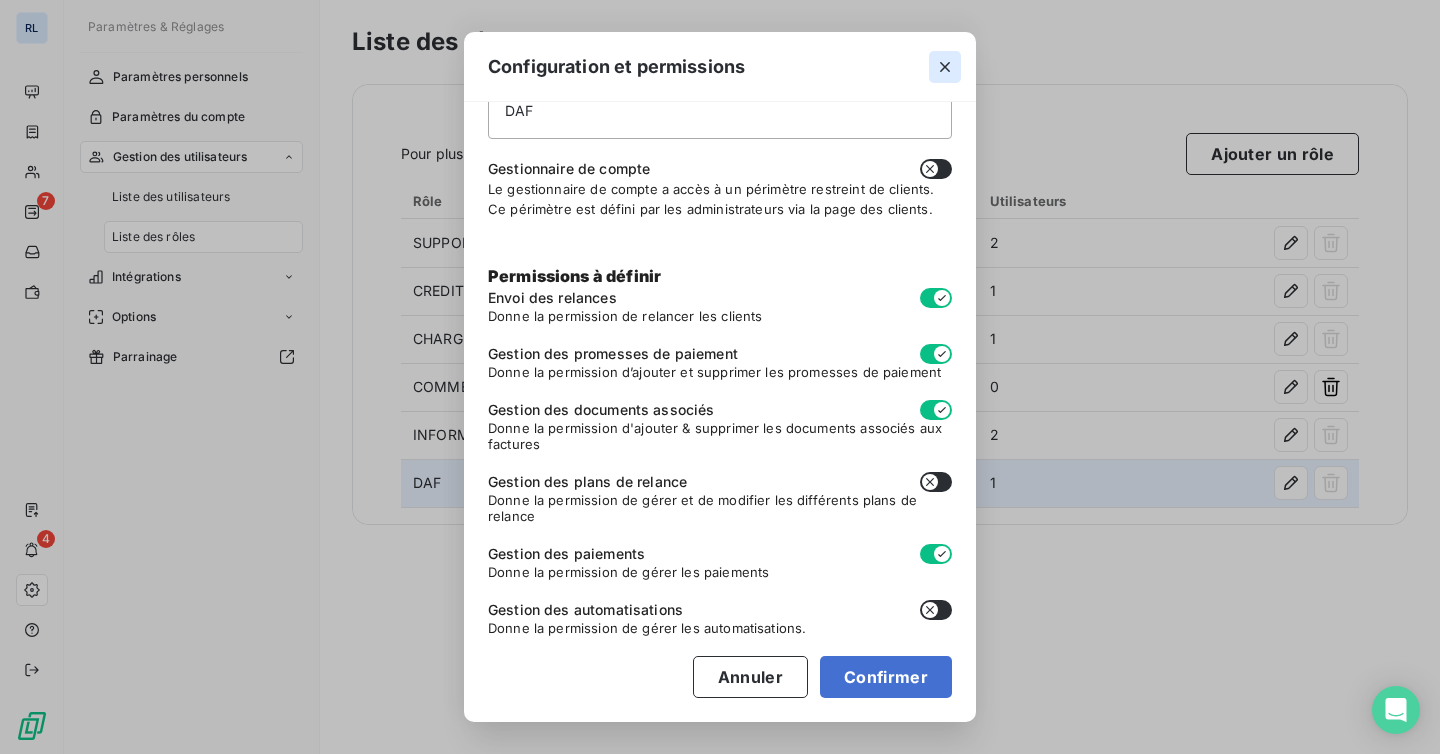 click 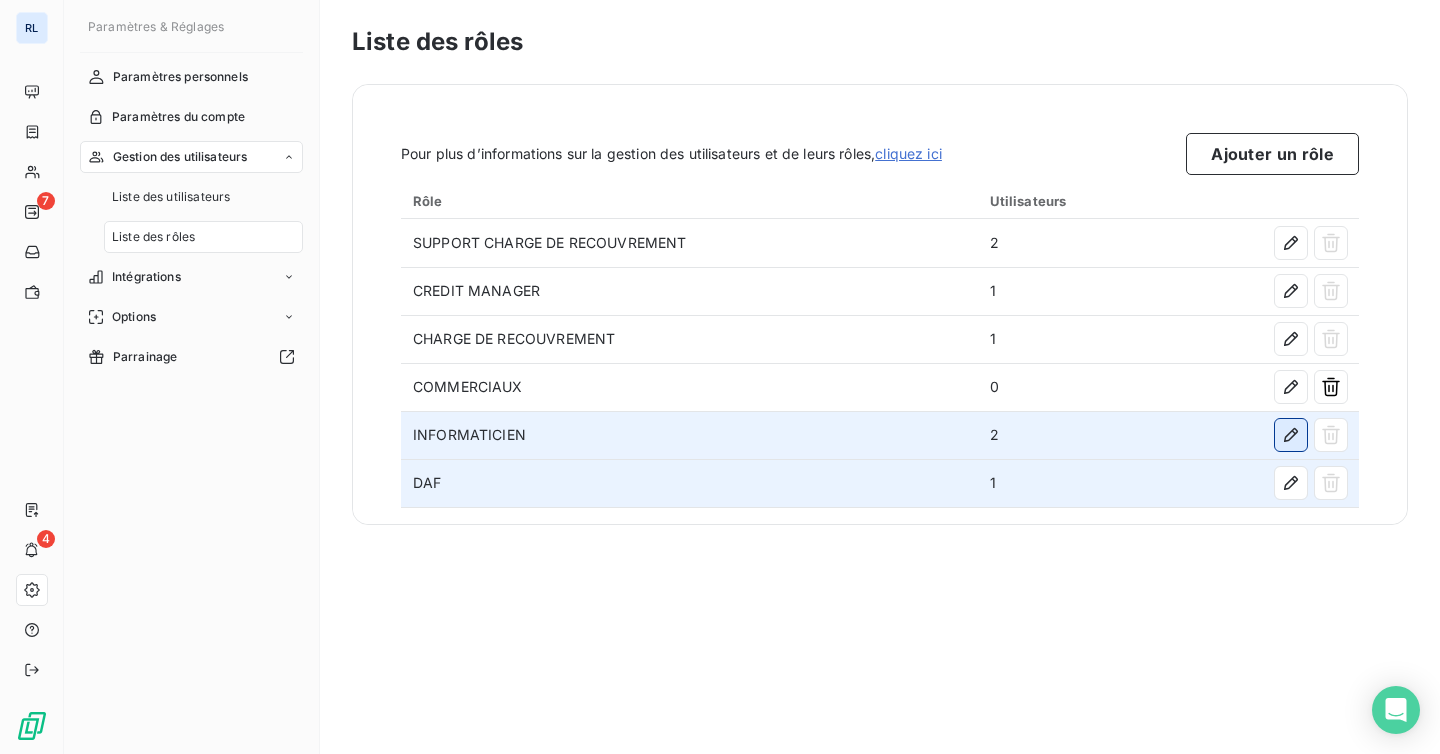 click 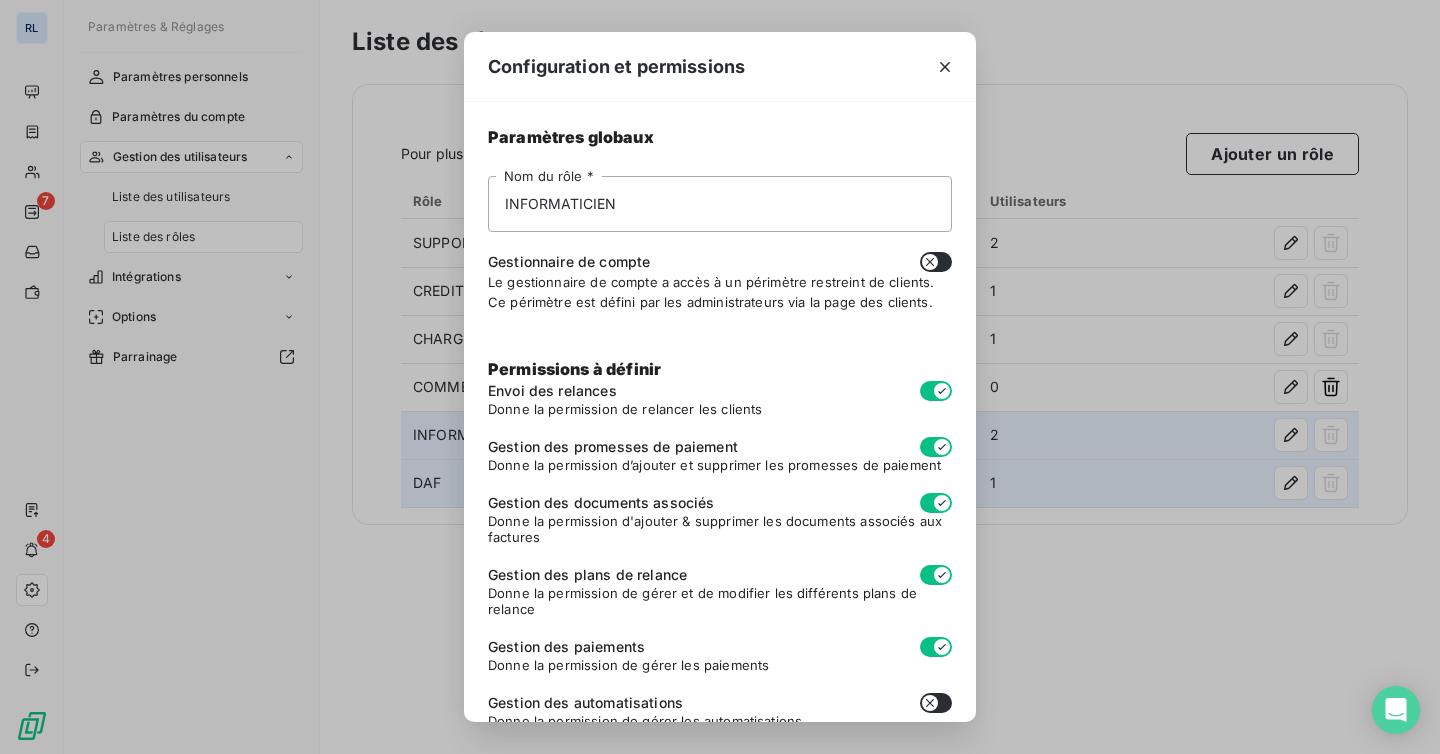 scroll, scrollTop: 13, scrollLeft: 0, axis: vertical 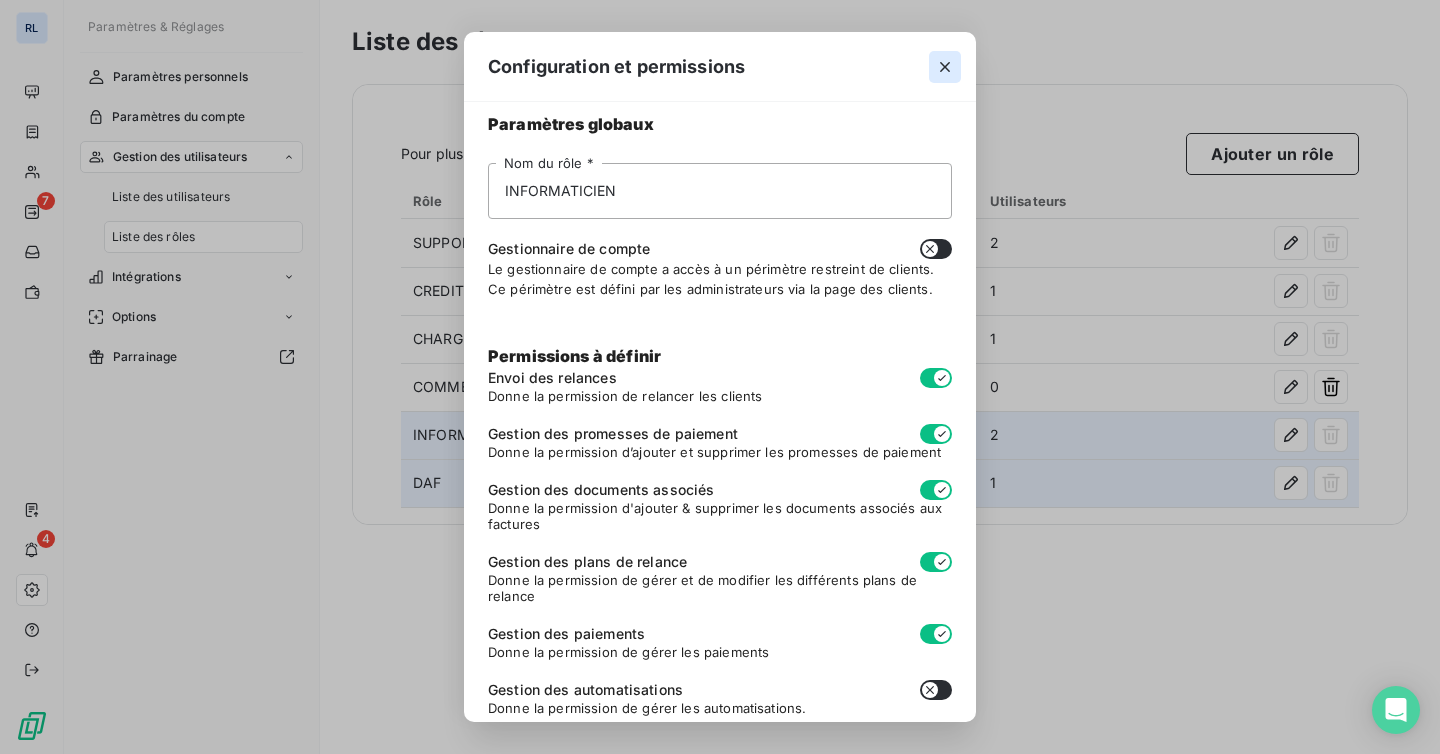 click 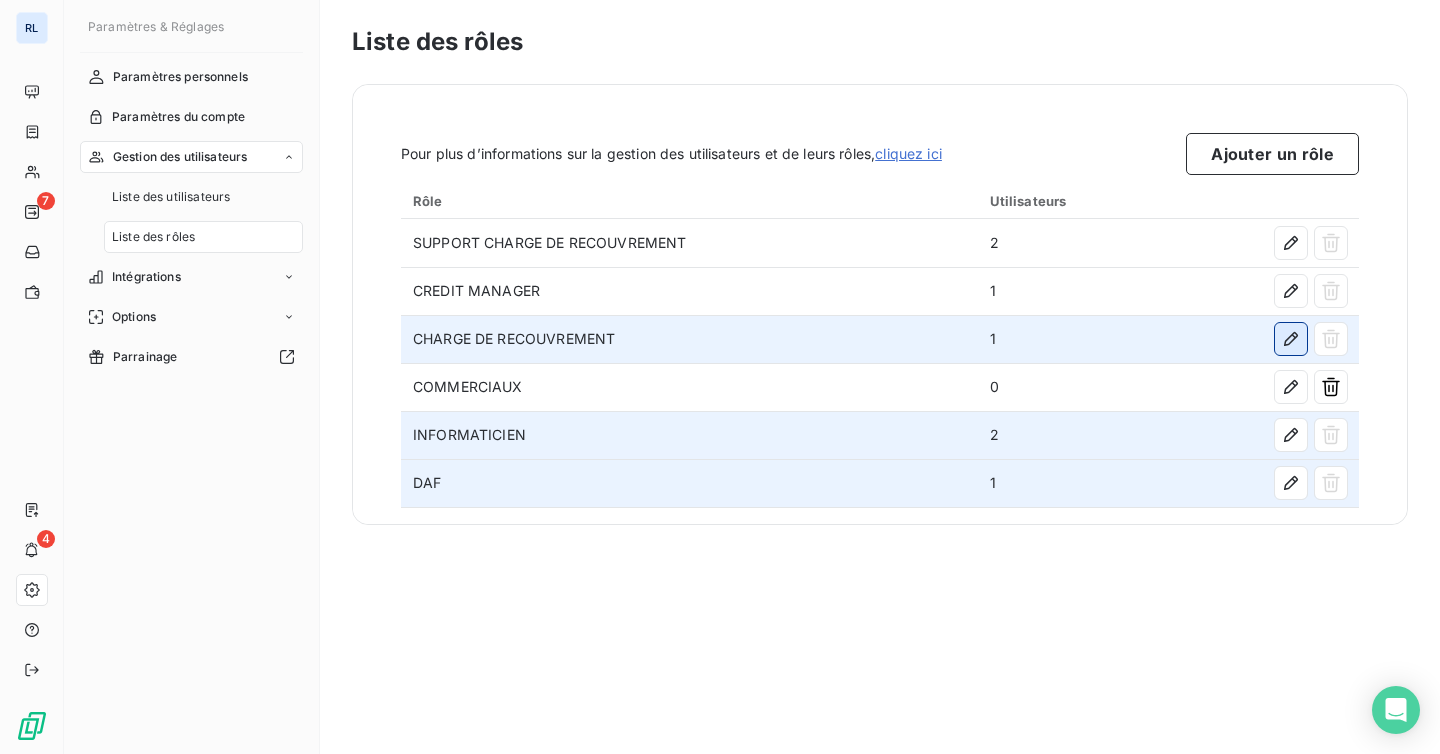 click 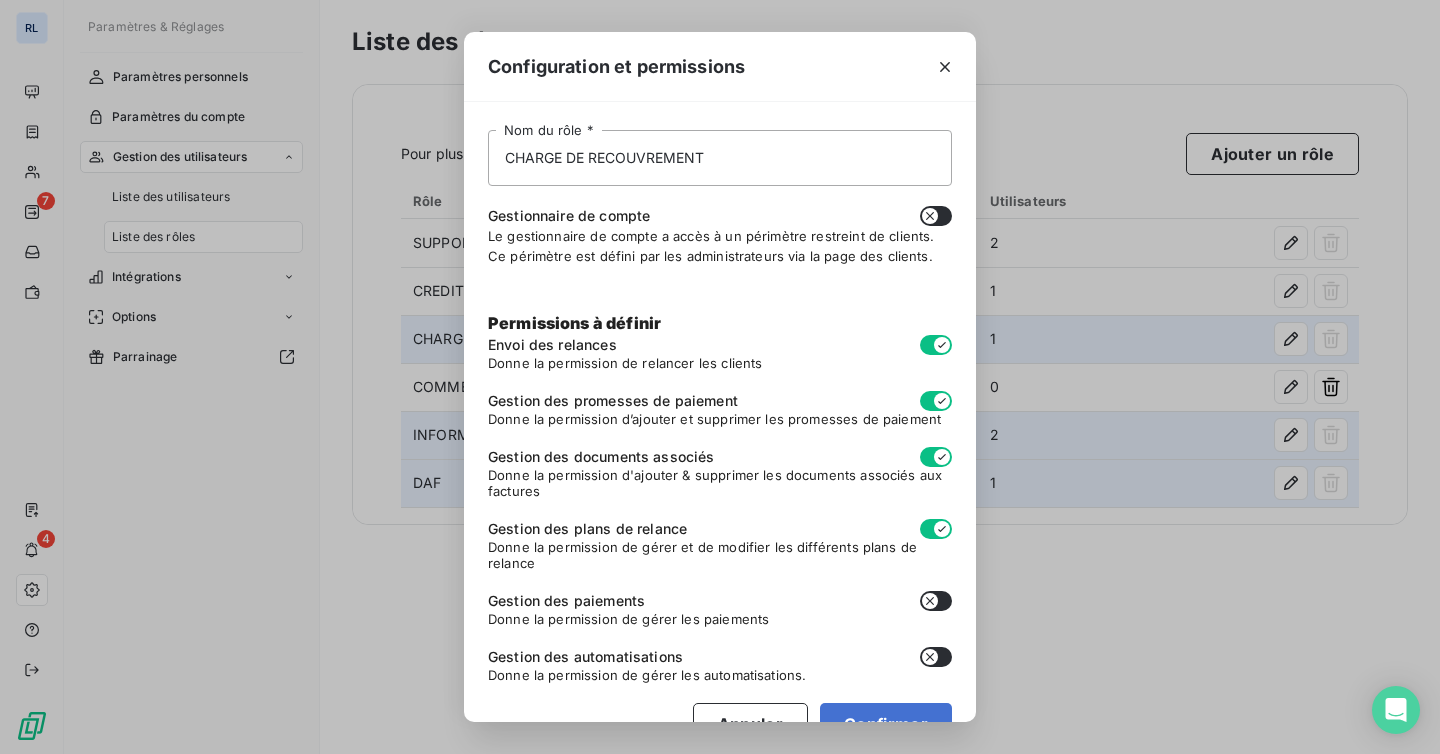 scroll, scrollTop: 55, scrollLeft: 0, axis: vertical 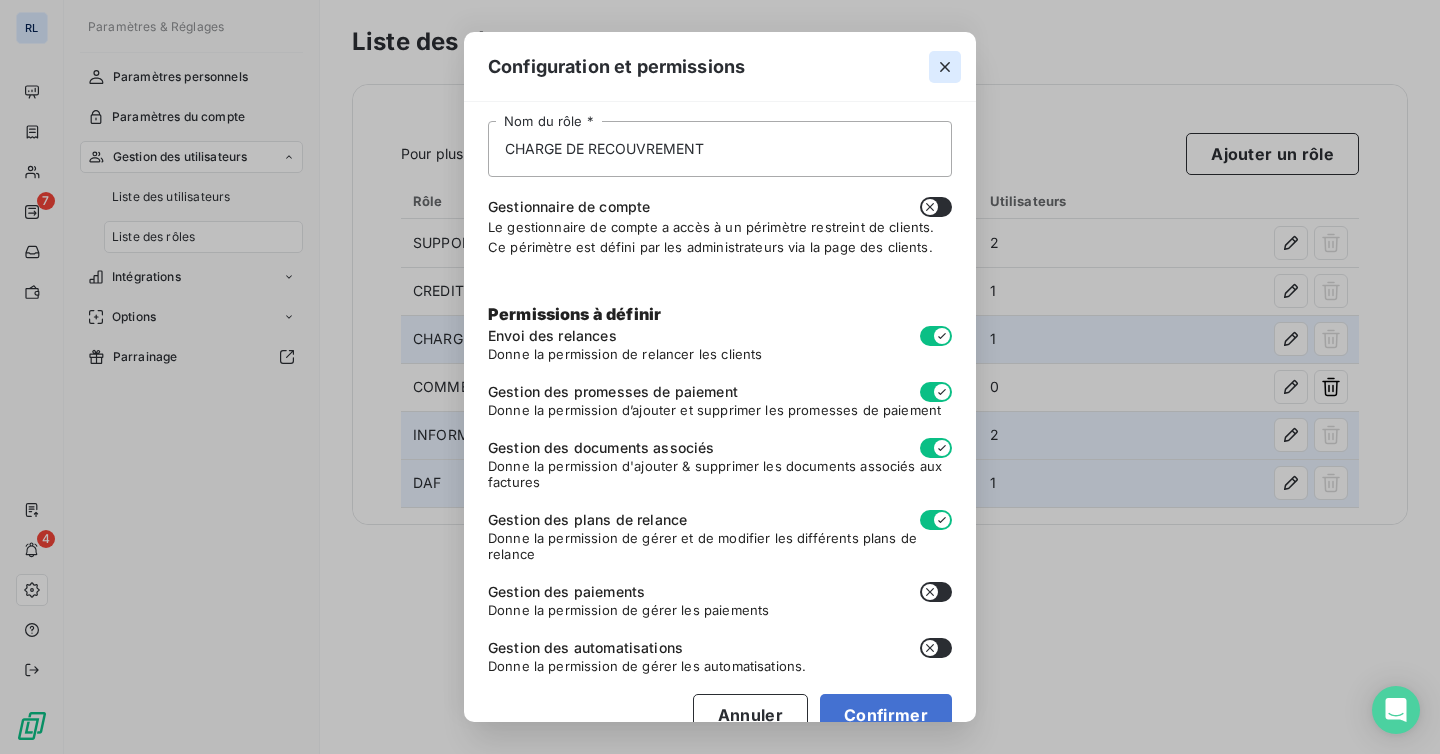 click 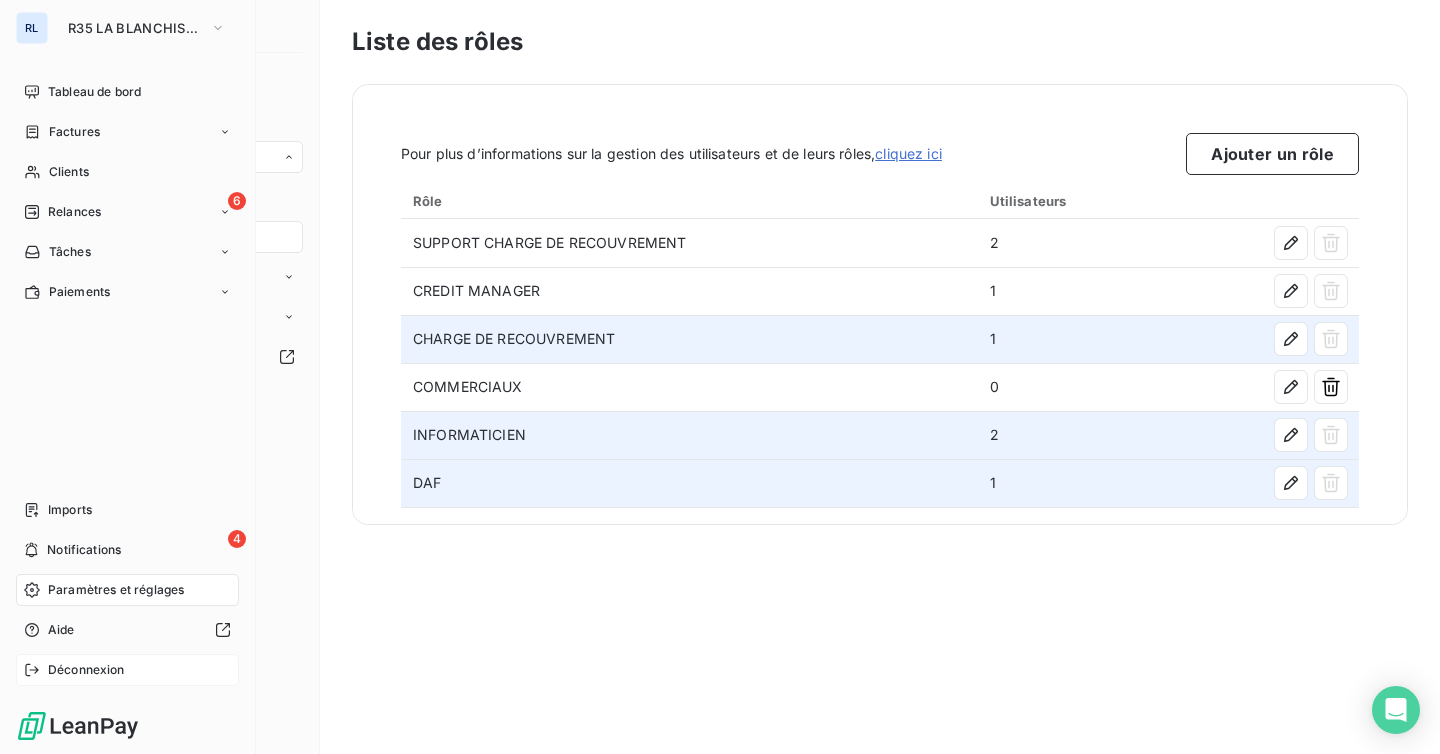 click on "Déconnexion" at bounding box center (127, 670) 